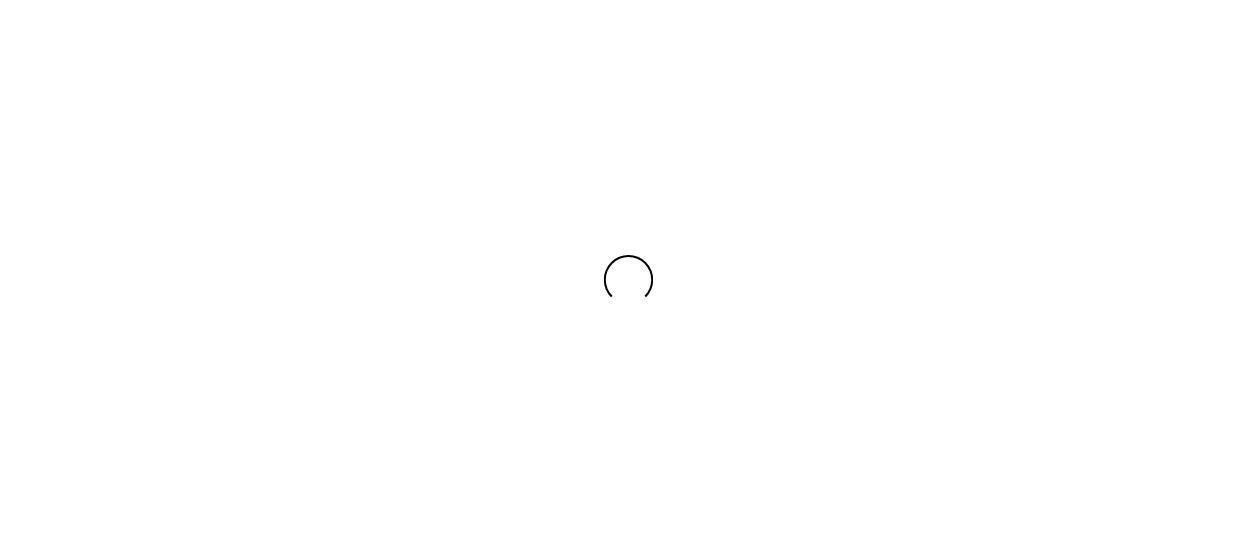 scroll, scrollTop: 0, scrollLeft: 0, axis: both 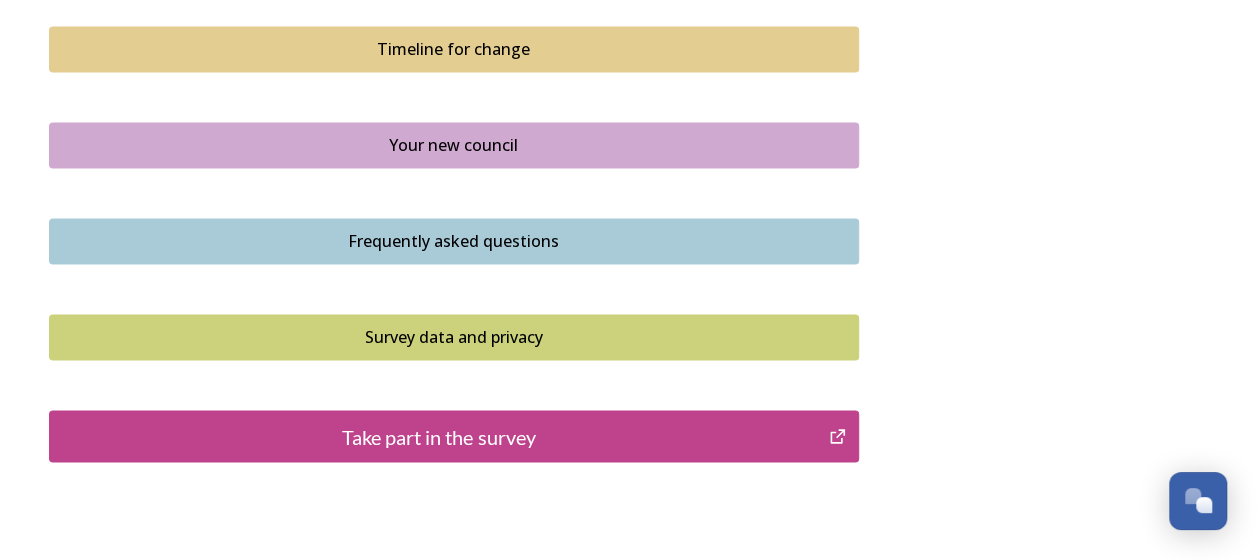 click on "Take part in the survey" at bounding box center (439, 436) 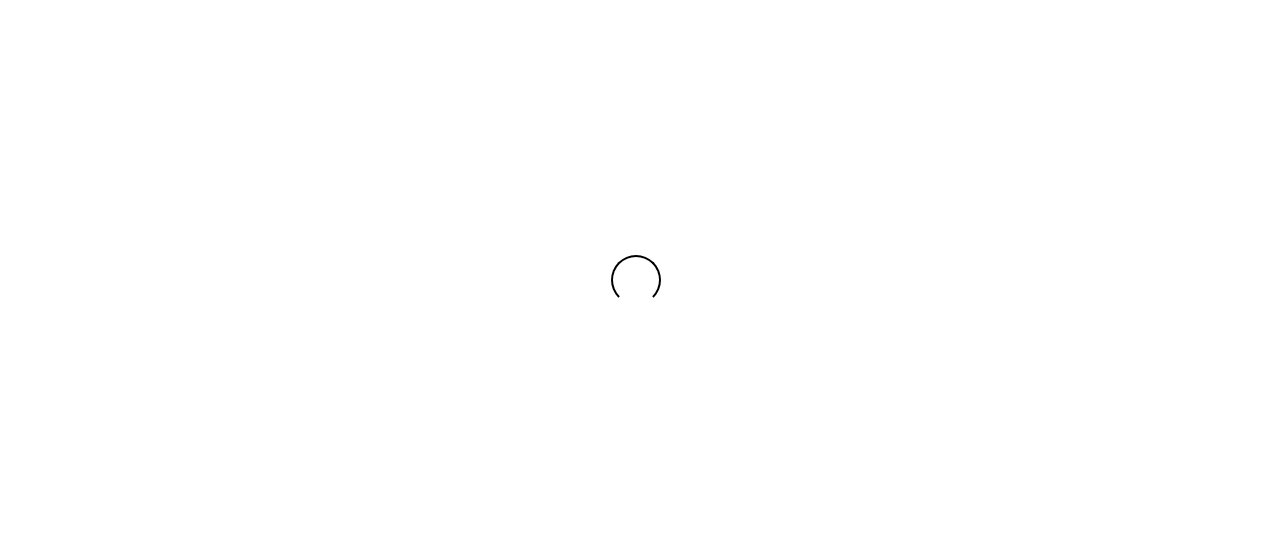 scroll, scrollTop: 0, scrollLeft: 0, axis: both 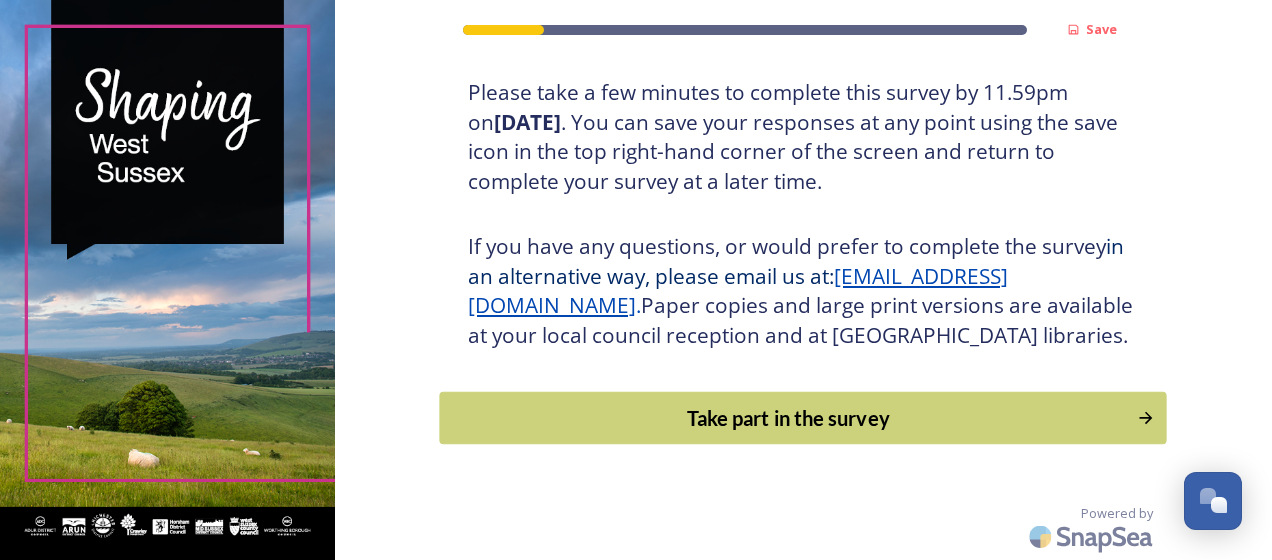 click on "Take part in the survey" at bounding box center (789, 418) 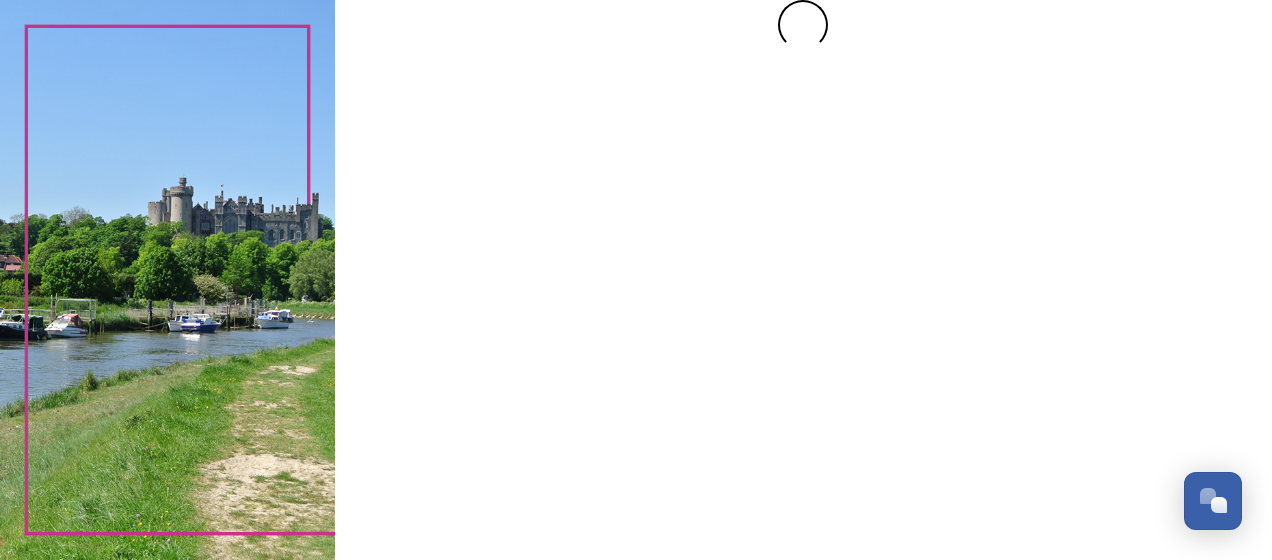 scroll, scrollTop: 0, scrollLeft: 0, axis: both 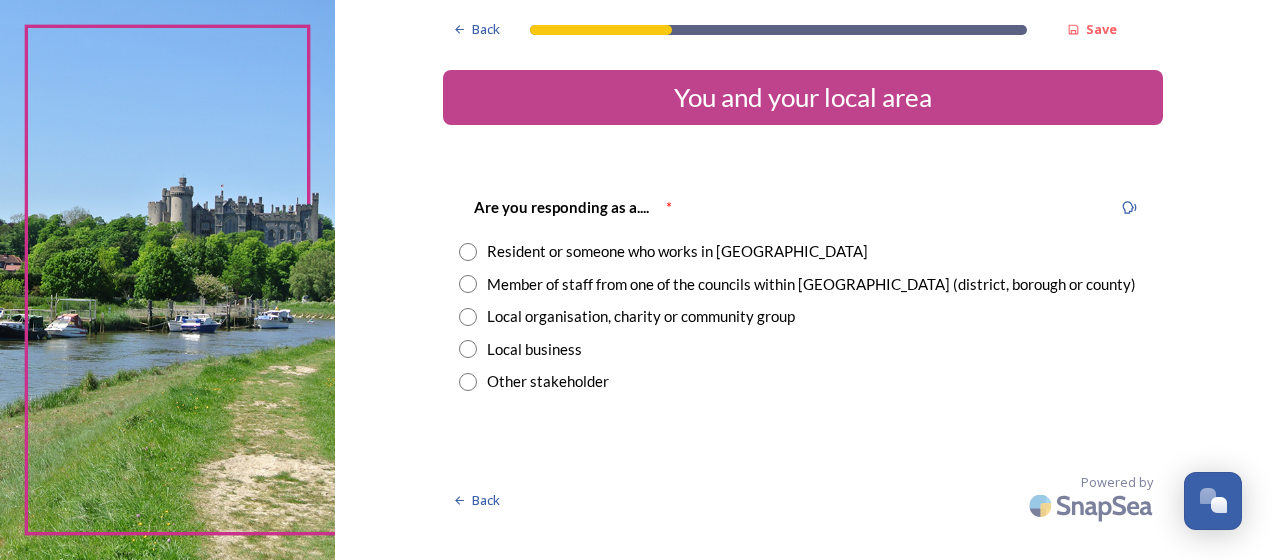click at bounding box center [468, 284] 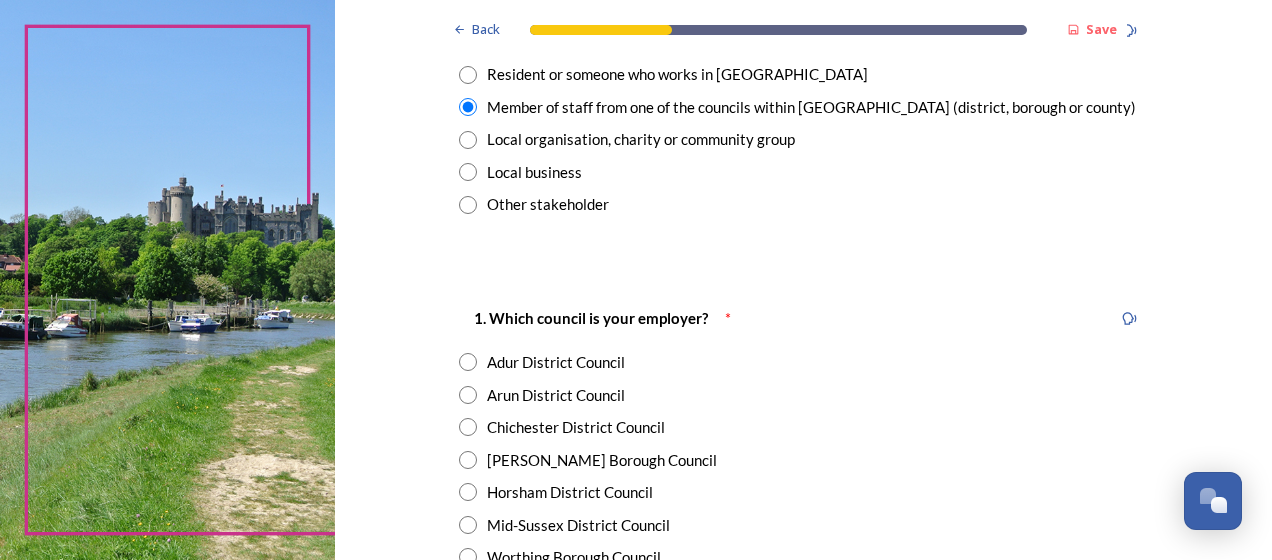 scroll, scrollTop: 200, scrollLeft: 0, axis: vertical 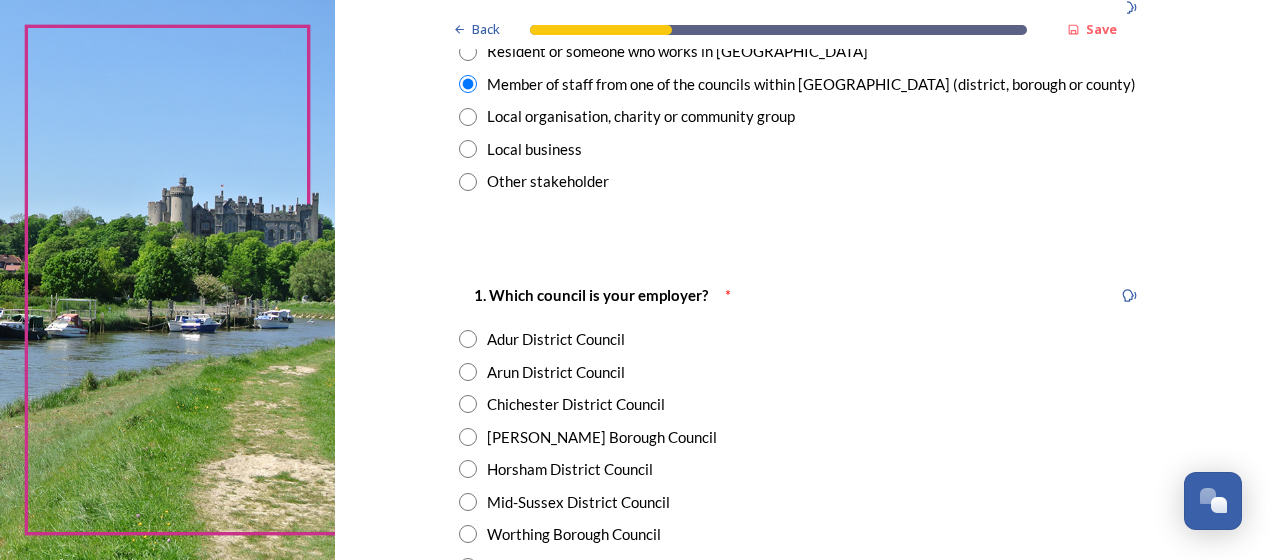 click on "Arun District Council" at bounding box center [556, 372] 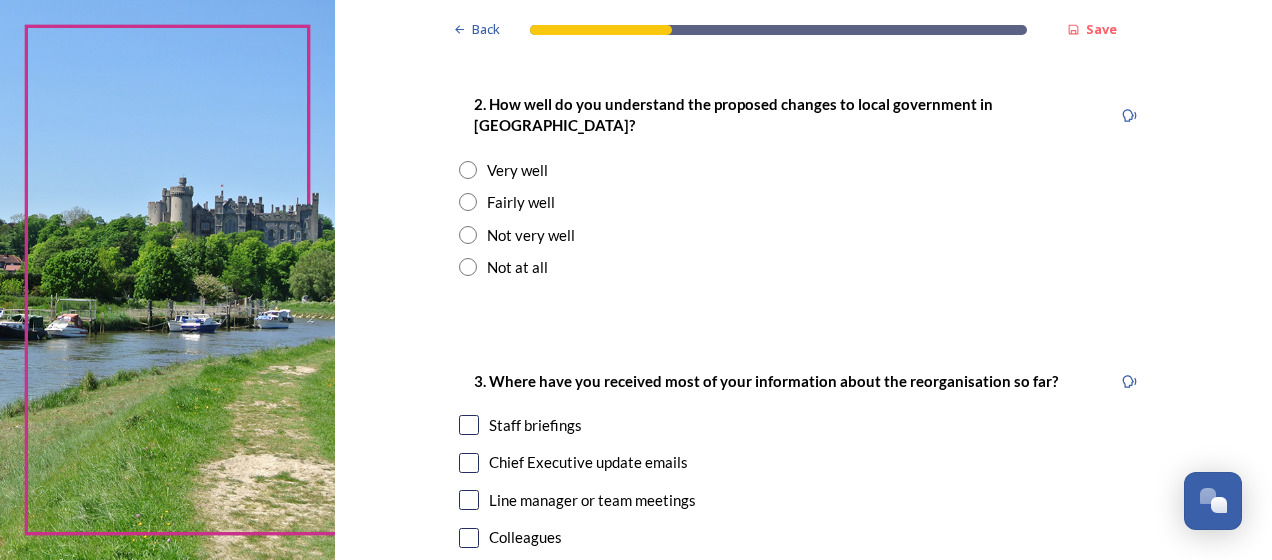 scroll, scrollTop: 800, scrollLeft: 0, axis: vertical 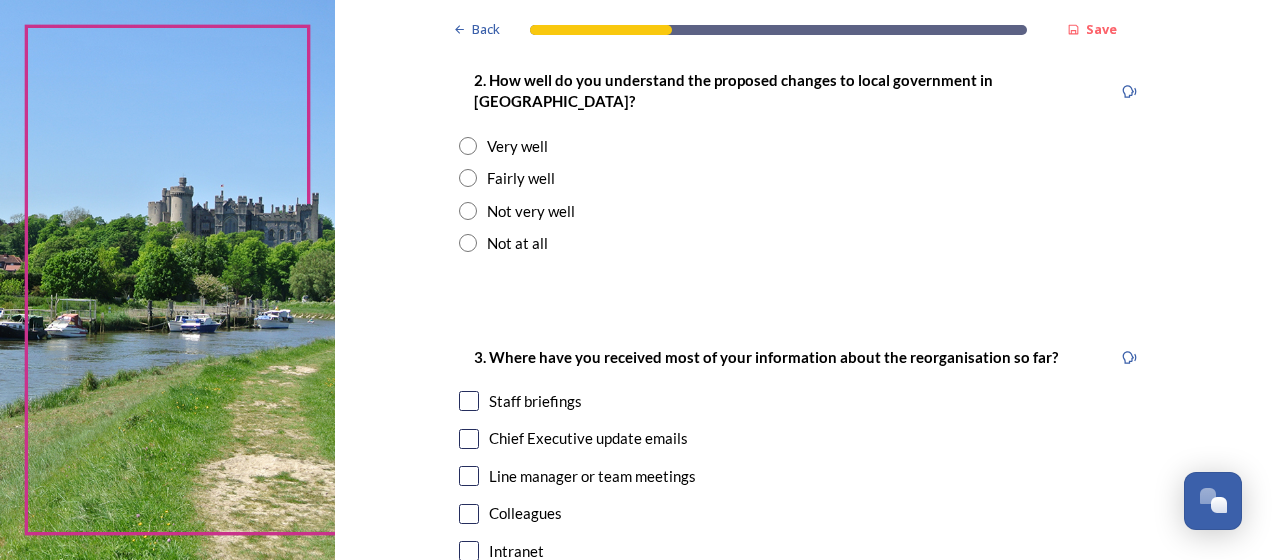 click on "Fairly well" at bounding box center (521, 178) 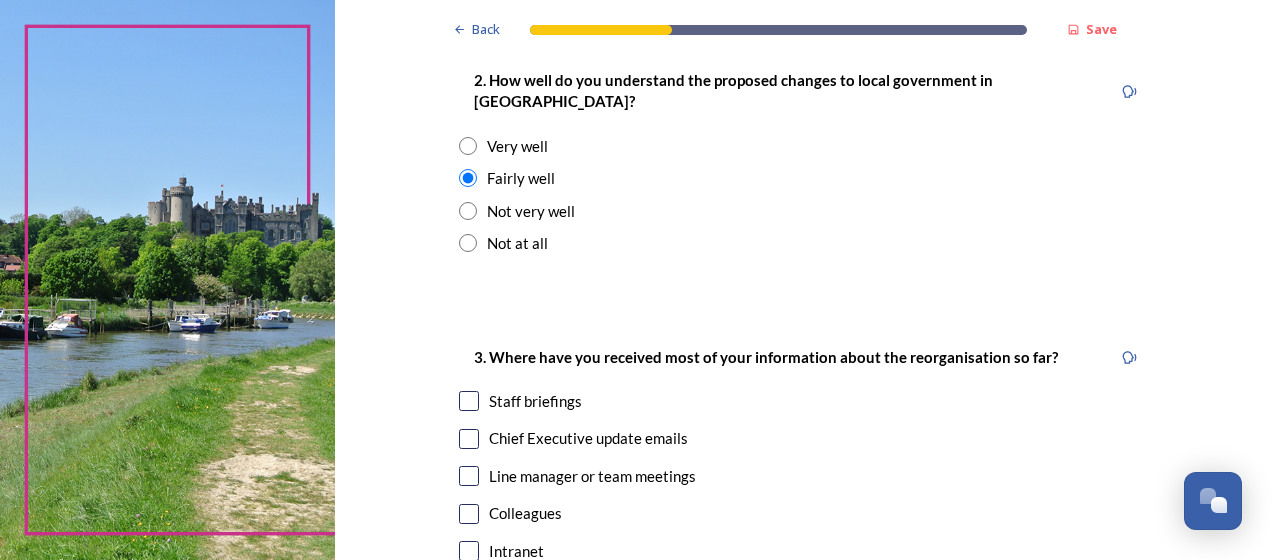 click at bounding box center (469, 439) 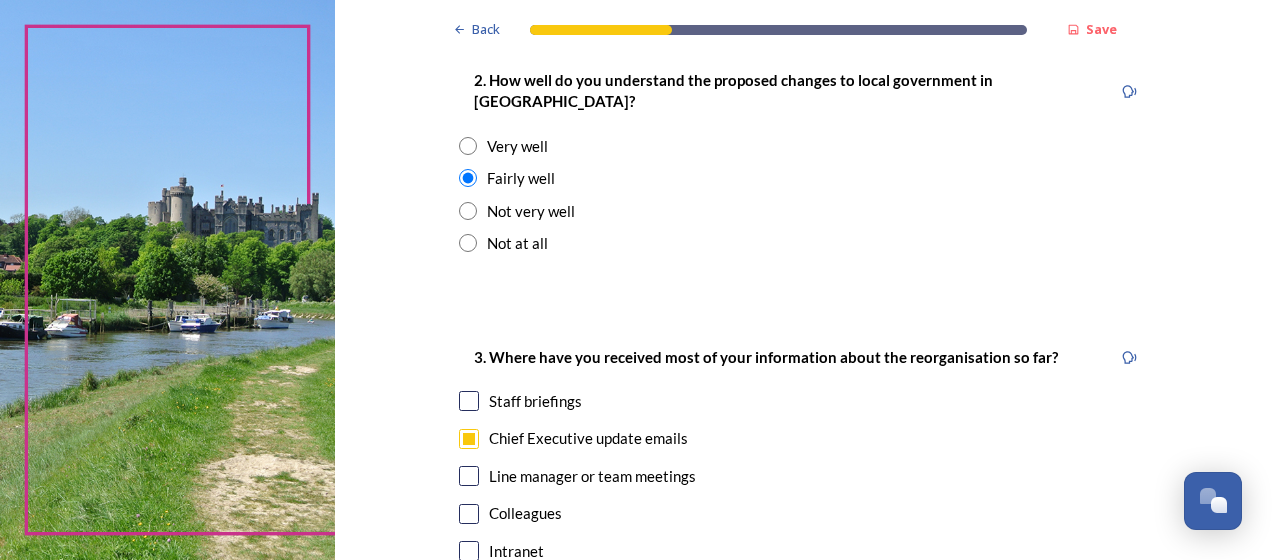 click at bounding box center [469, 401] 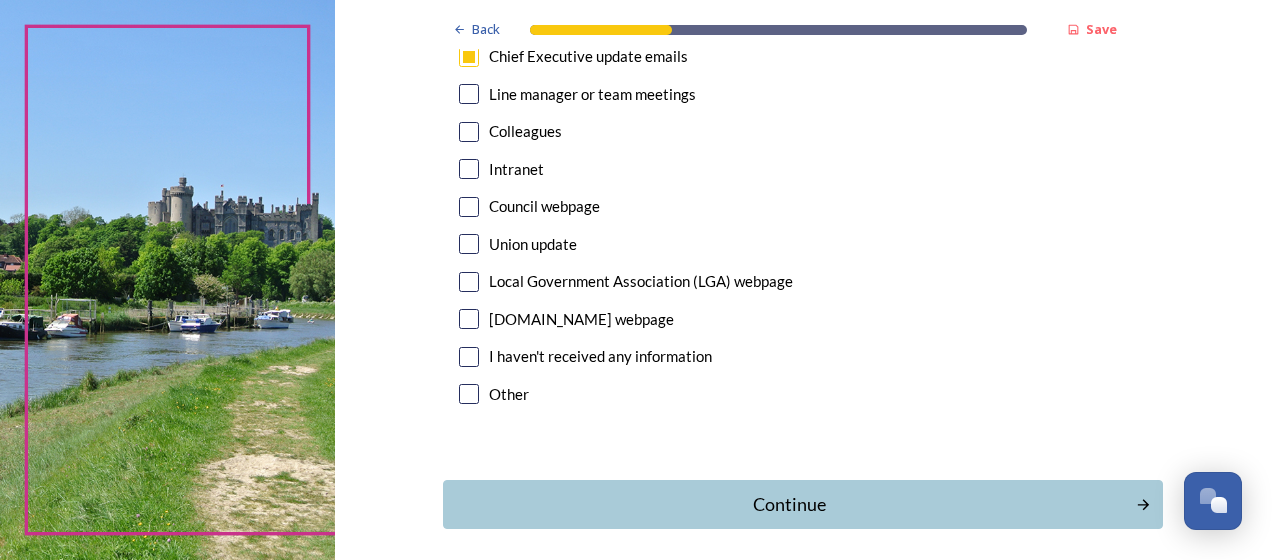 scroll, scrollTop: 1200, scrollLeft: 0, axis: vertical 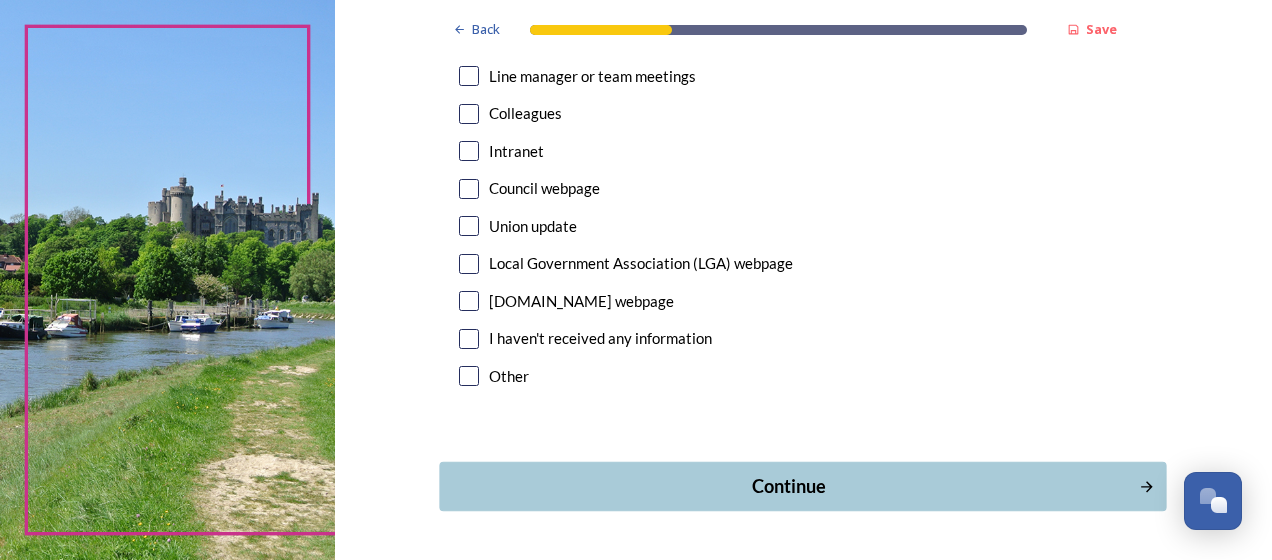 click on "Continue" at bounding box center (789, 486) 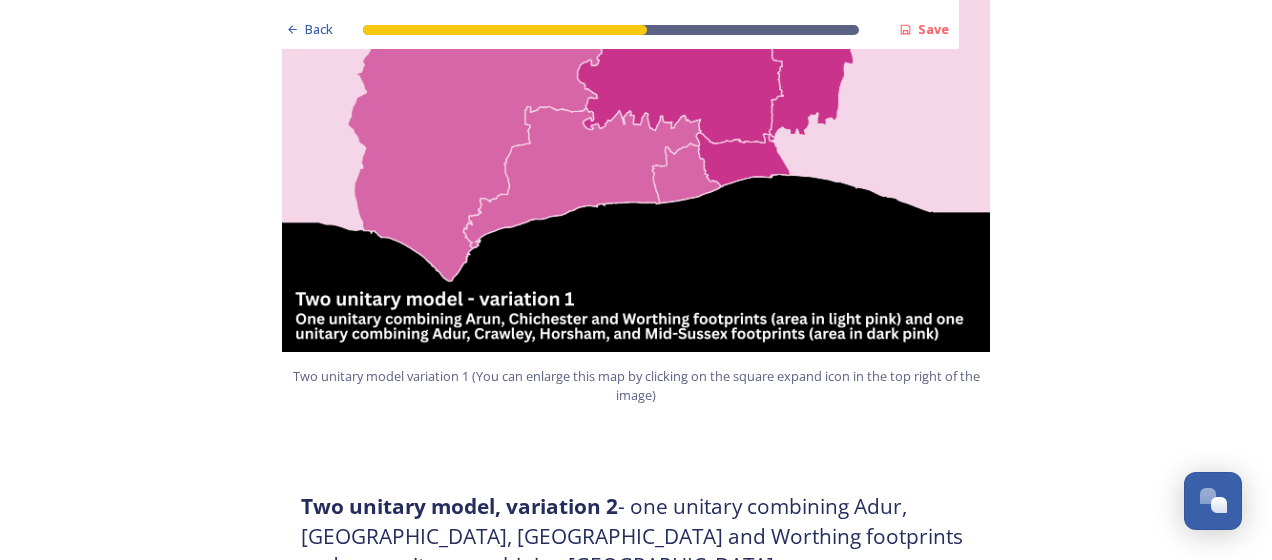 scroll, scrollTop: 1560, scrollLeft: 0, axis: vertical 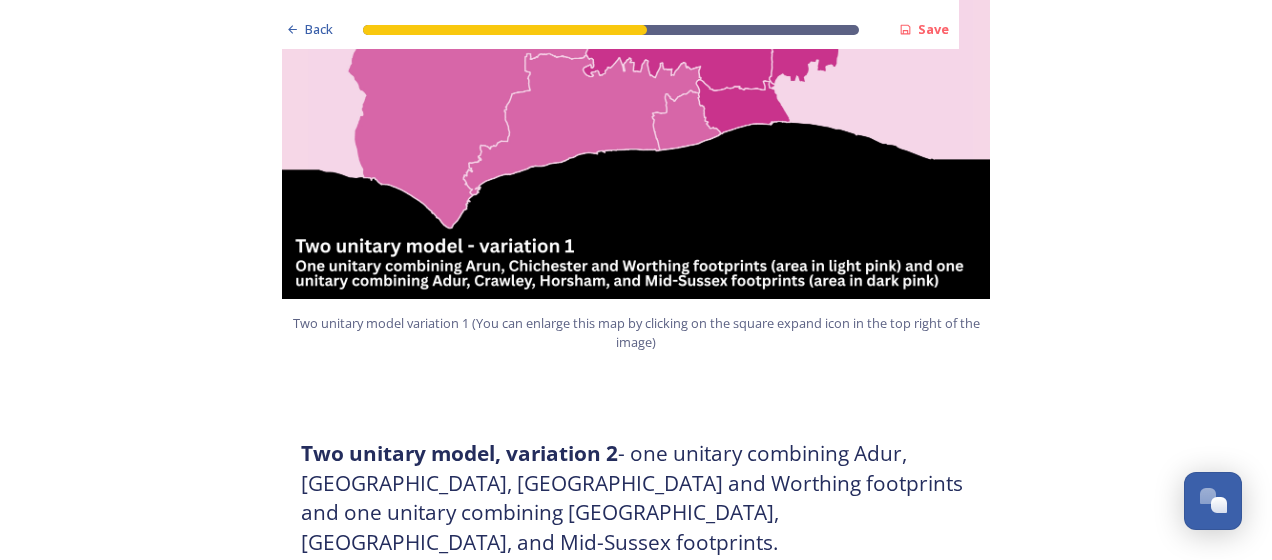 click on "Back Save Prioritising future services As explained on our  Shaping [GEOGRAPHIC_DATA] hub , Local Government Reorganisation for [GEOGRAPHIC_DATA] means that the county, district and borough councils will be replaced with one, or more than one, single-tier council (referred to as a unitary council) to deliver all your services.  Options currently being explored within [GEOGRAPHIC_DATA] are detailed on our  hub , but map visuals can be found below. A single county unitary , bringing the County Council and all seven District and Borough Councils services together to form a new unitary council for [GEOGRAPHIC_DATA]. Single unitary model (You can enlarge this map by clicking on the square expand icon in the top right of the image) Two unitary option, variation 1  -   one unitary combining Arun, [GEOGRAPHIC_DATA] and Worthing footprints and one unitary combining Adur, [GEOGRAPHIC_DATA], [GEOGRAPHIC_DATA], and Mid-Sussex footprints. Two unitary model variation 1 (You can enlarge this map by clicking on the square expand icon in the top right of the image) * Positive" at bounding box center (636, 1469) 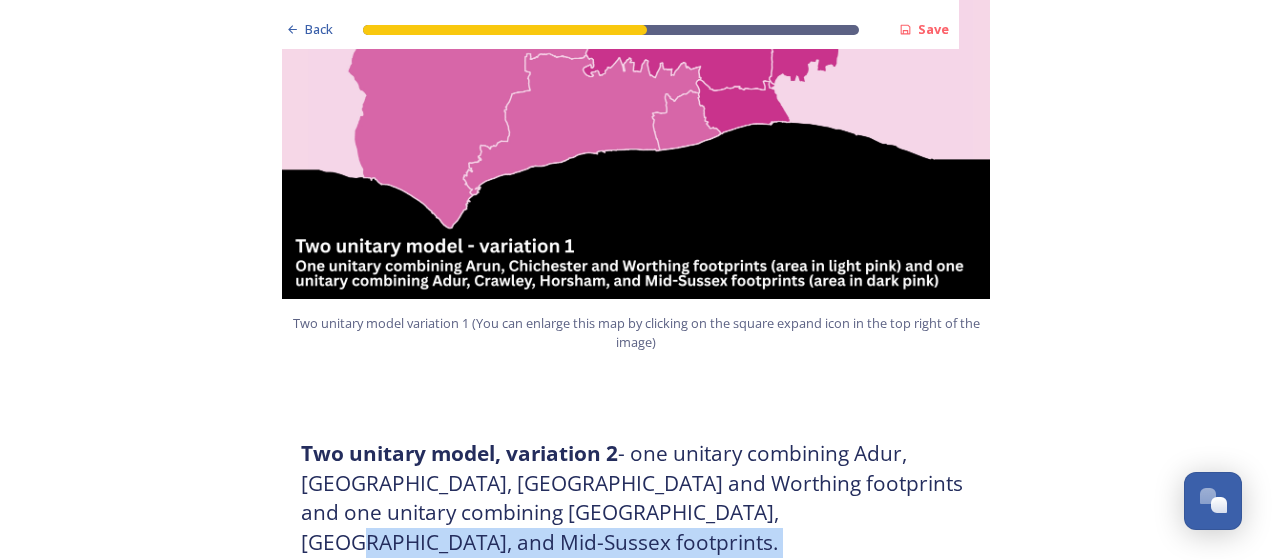 click on "Back Save Prioritising future services As explained on our  Shaping [GEOGRAPHIC_DATA] hub , Local Government Reorganisation for [GEOGRAPHIC_DATA] means that the county, district and borough councils will be replaced with one, or more than one, single-tier council (referred to as a unitary council) to deliver all your services.  Options currently being explored within [GEOGRAPHIC_DATA] are detailed on our  hub , but map visuals can be found below. A single county unitary , bringing the County Council and all seven District and Borough Councils services together to form a new unitary council for [GEOGRAPHIC_DATA]. Single unitary model (You can enlarge this map by clicking on the square expand icon in the top right of the image) Two unitary option, variation 1  -   one unitary combining Arun, [GEOGRAPHIC_DATA] and Worthing footprints and one unitary combining Adur, [GEOGRAPHIC_DATA], [GEOGRAPHIC_DATA], and Mid-Sussex footprints. Two unitary model variation 1 (You can enlarge this map by clicking on the square expand icon in the top right of the image) * Positive" at bounding box center [636, 1469] 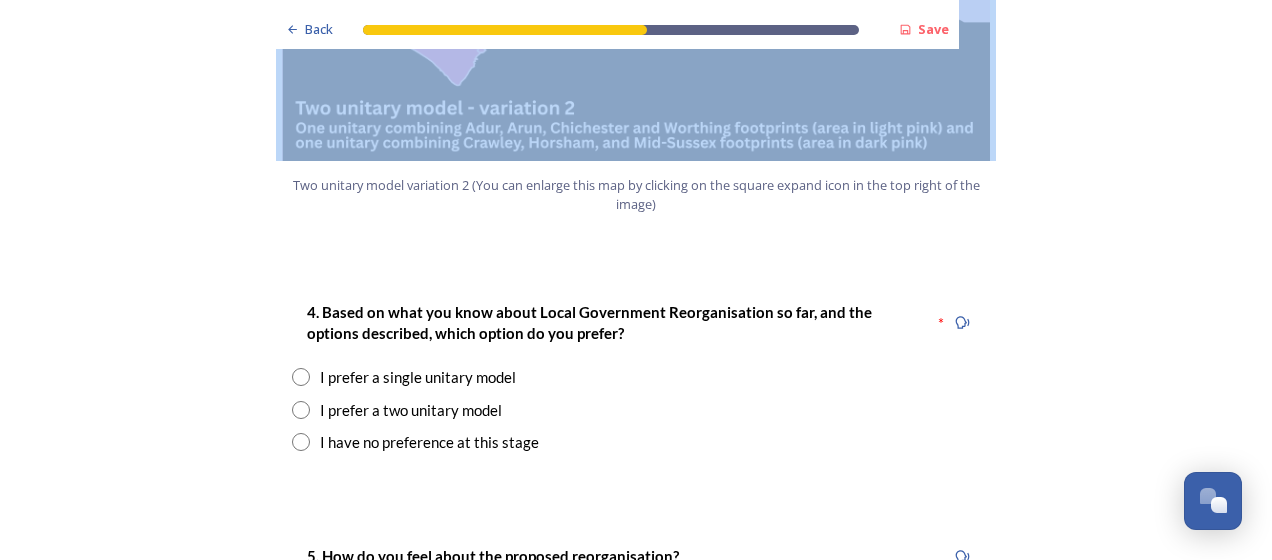 scroll, scrollTop: 2610, scrollLeft: 0, axis: vertical 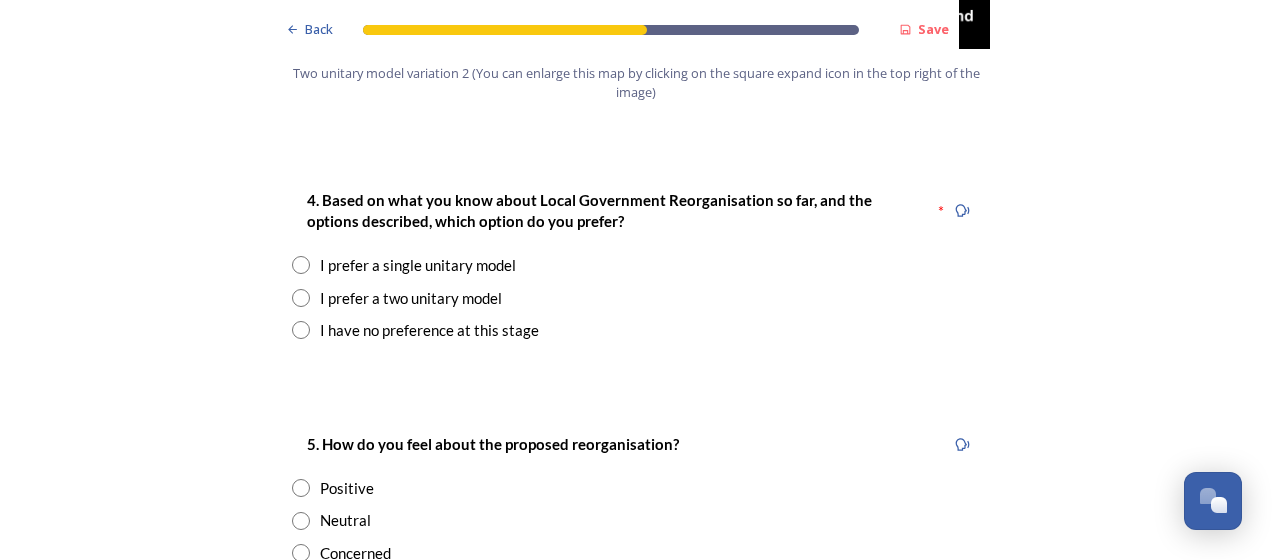 click on "I prefer a two unitary model" at bounding box center [411, 298] 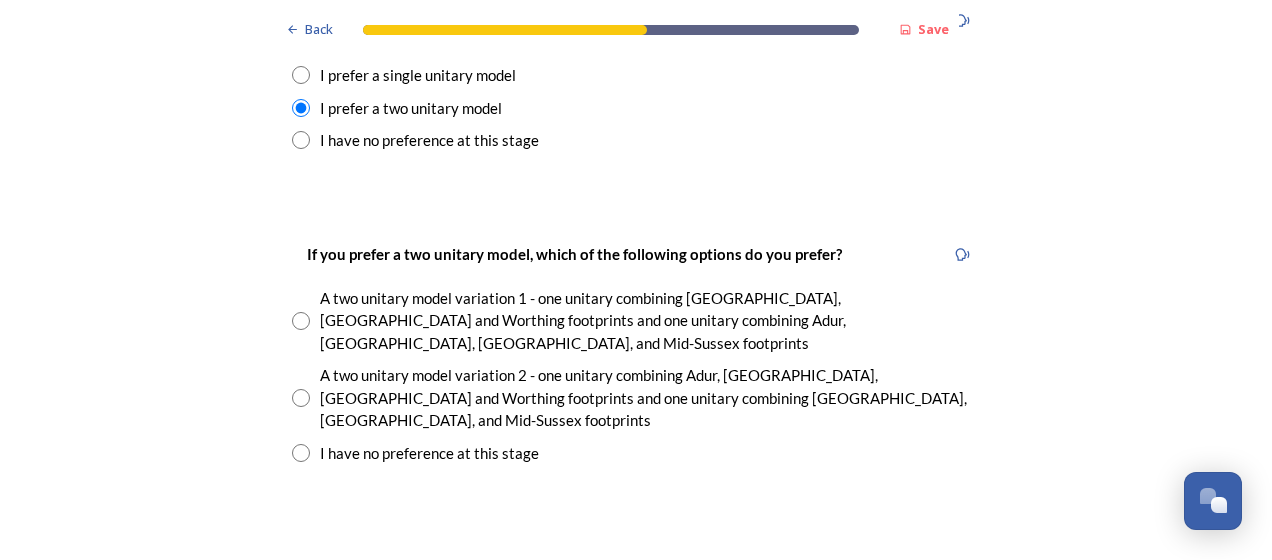 scroll, scrollTop: 2810, scrollLeft: 0, axis: vertical 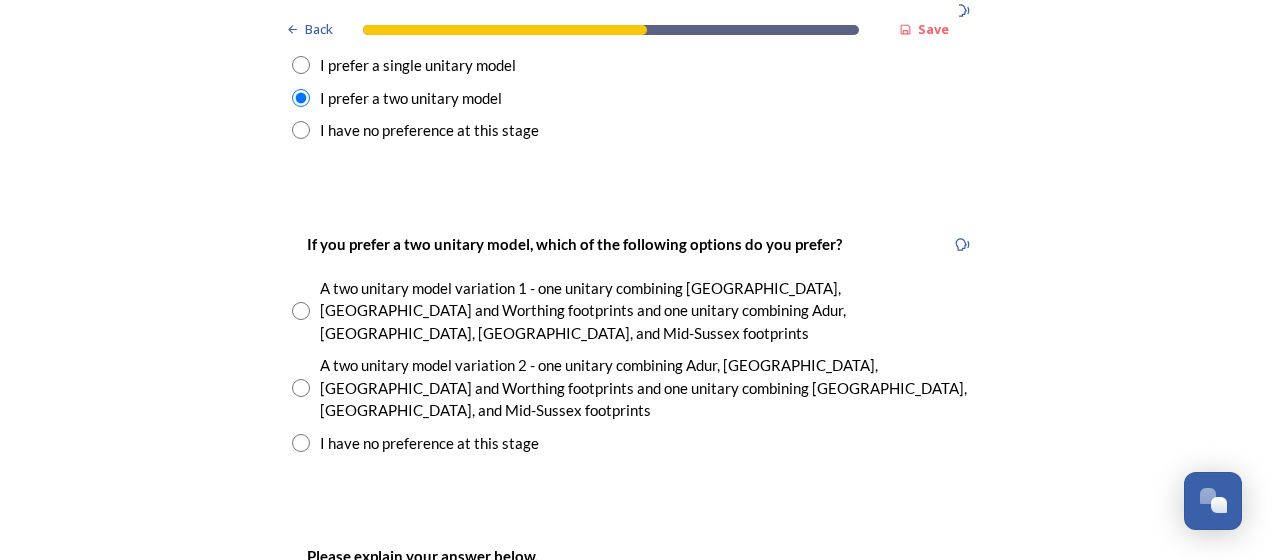 click at bounding box center [301, 311] 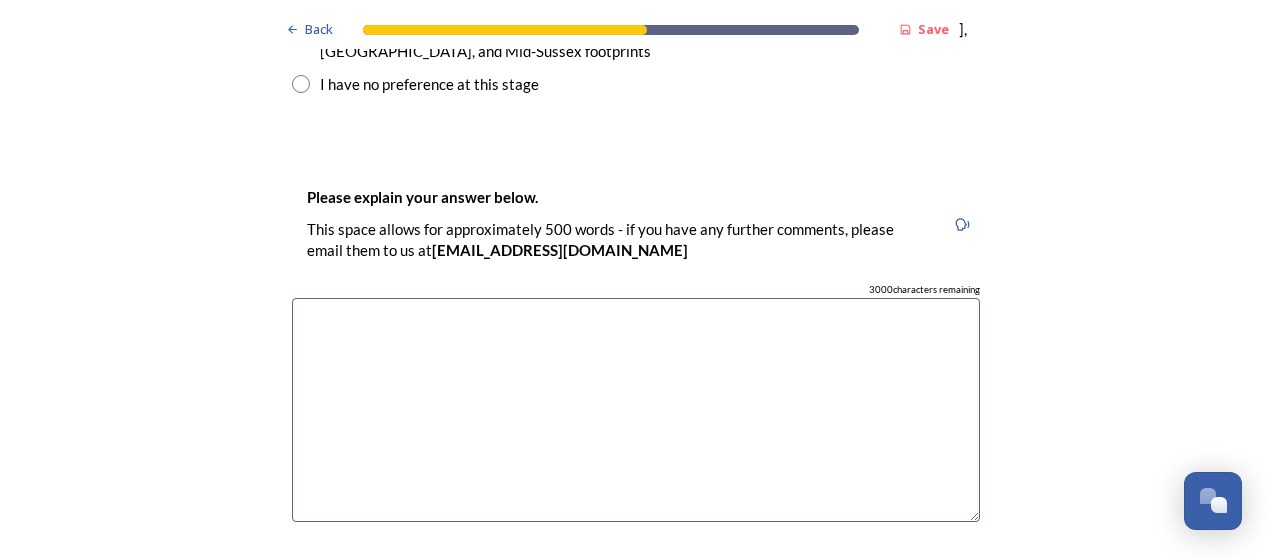 scroll, scrollTop: 3170, scrollLeft: 0, axis: vertical 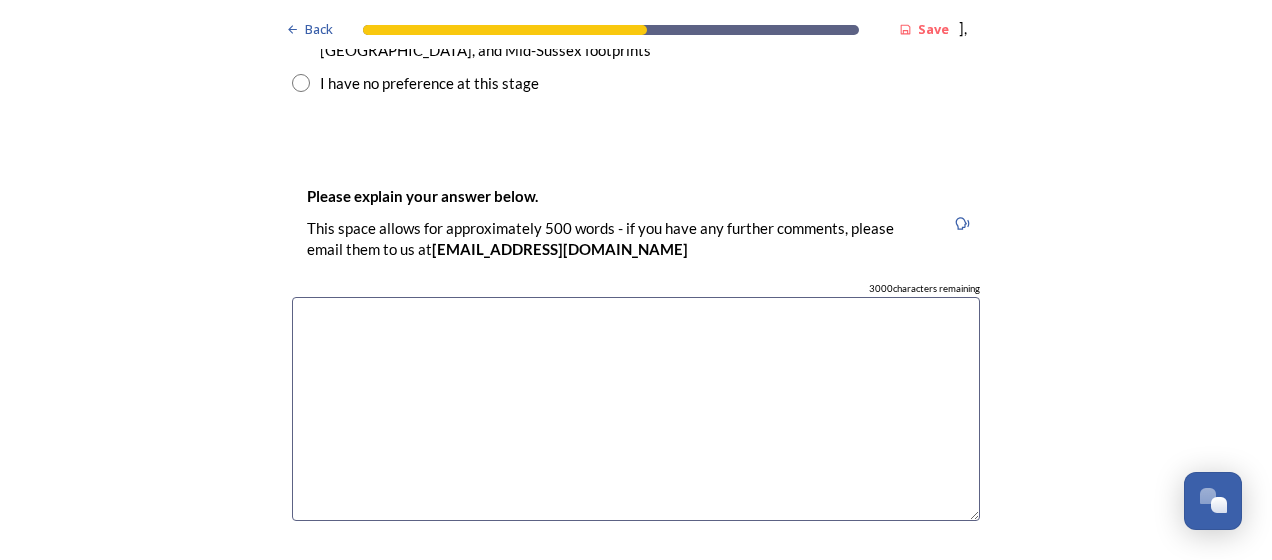 click at bounding box center (636, 409) 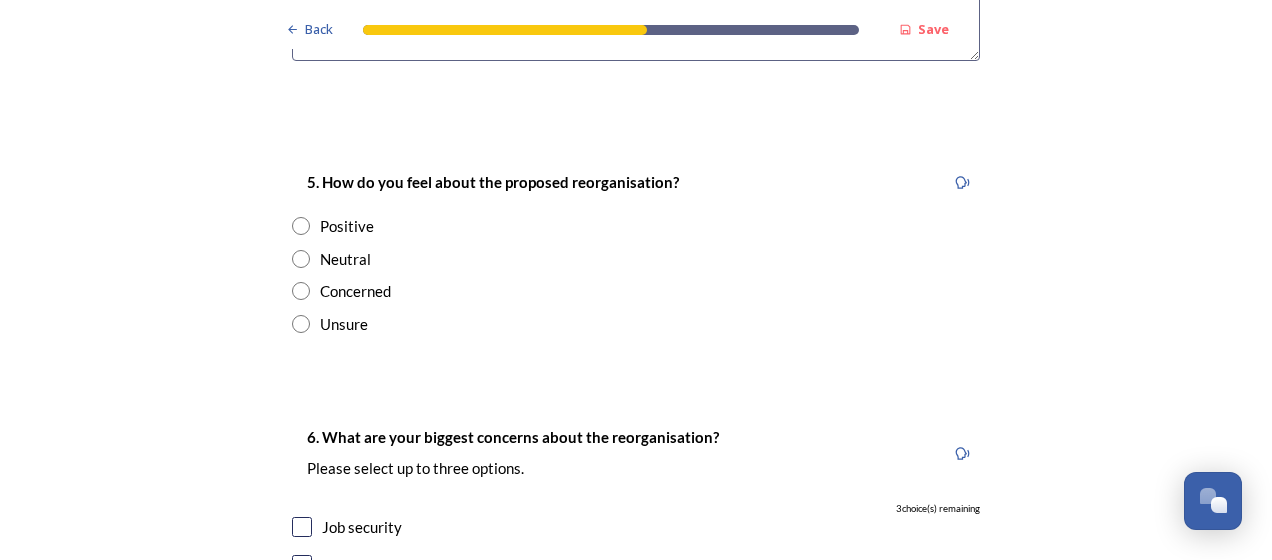 scroll, scrollTop: 3690, scrollLeft: 0, axis: vertical 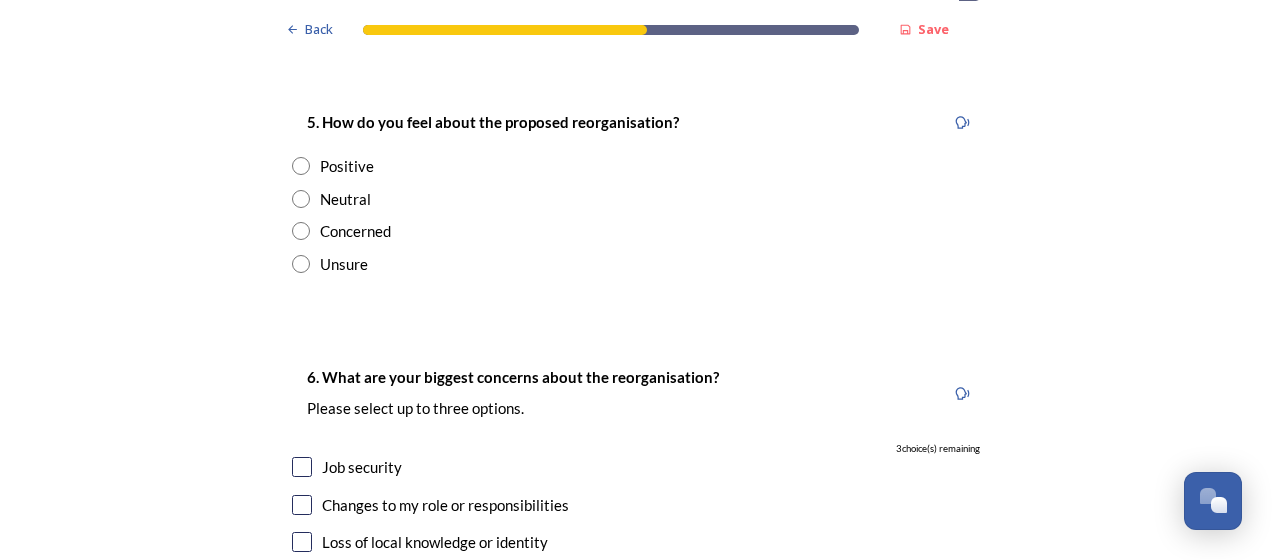 type on "It is a smaller unity to deal with." 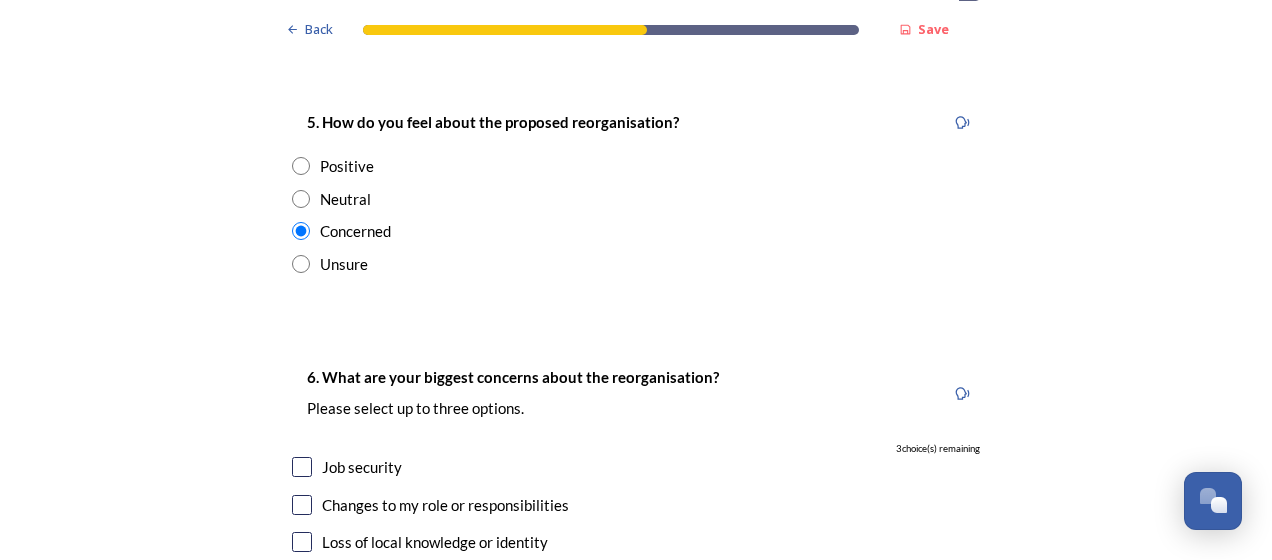 click on "Job security" at bounding box center (362, 467) 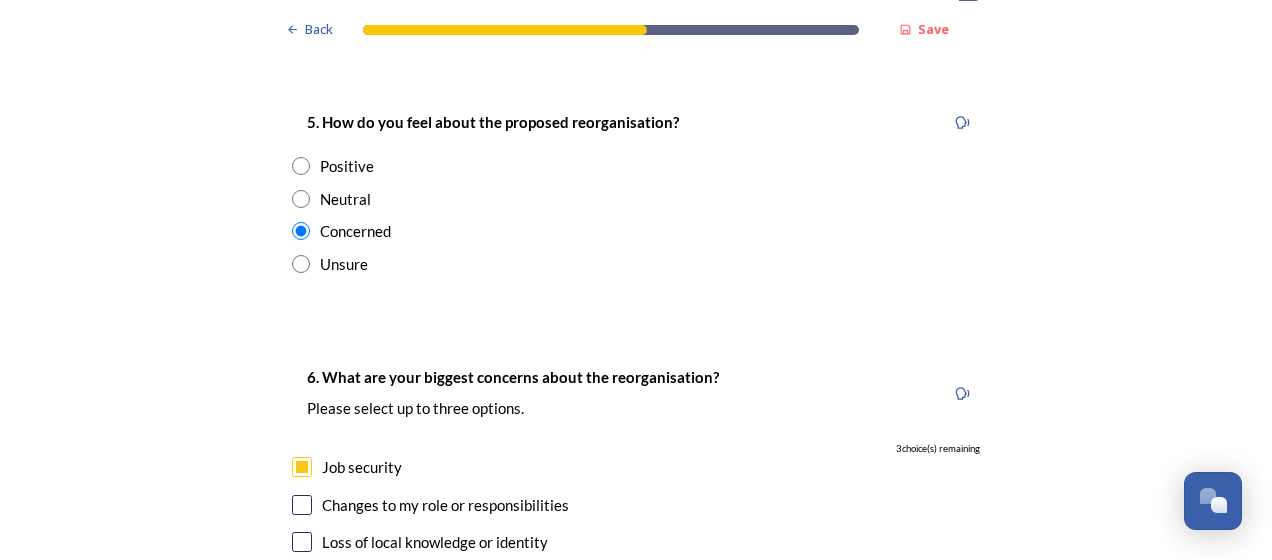checkbox on "true" 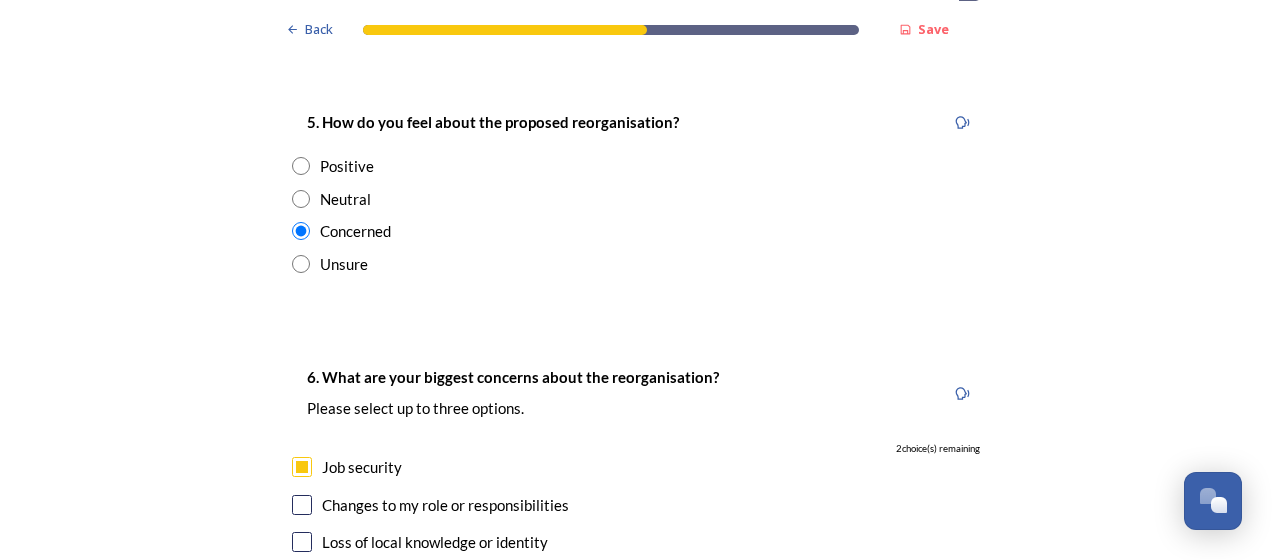 click at bounding box center (302, 580) 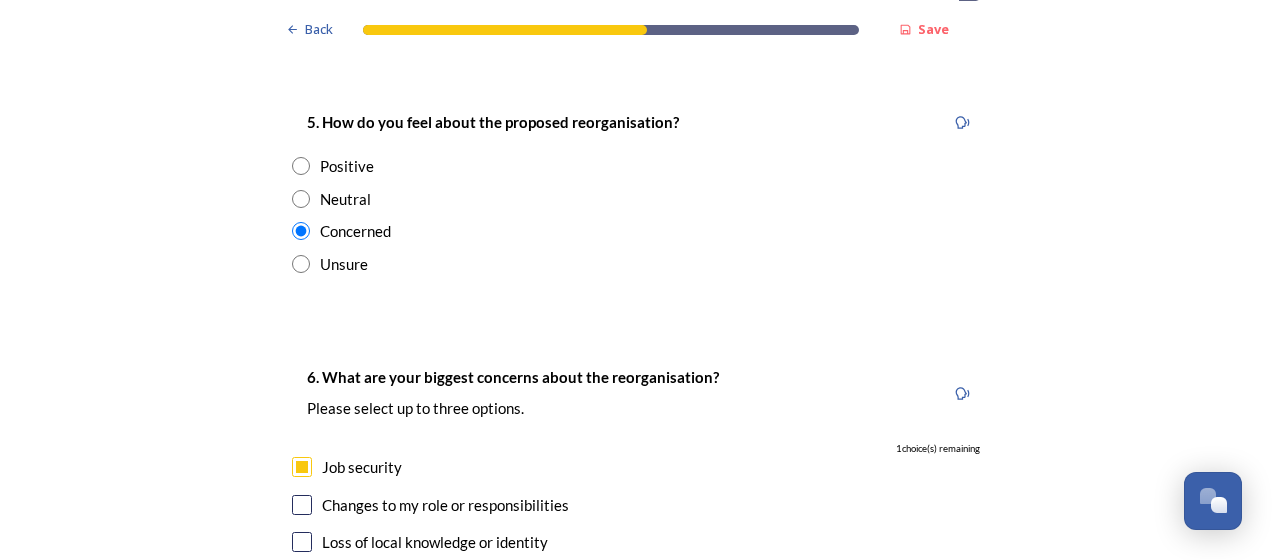 click at bounding box center (302, 617) 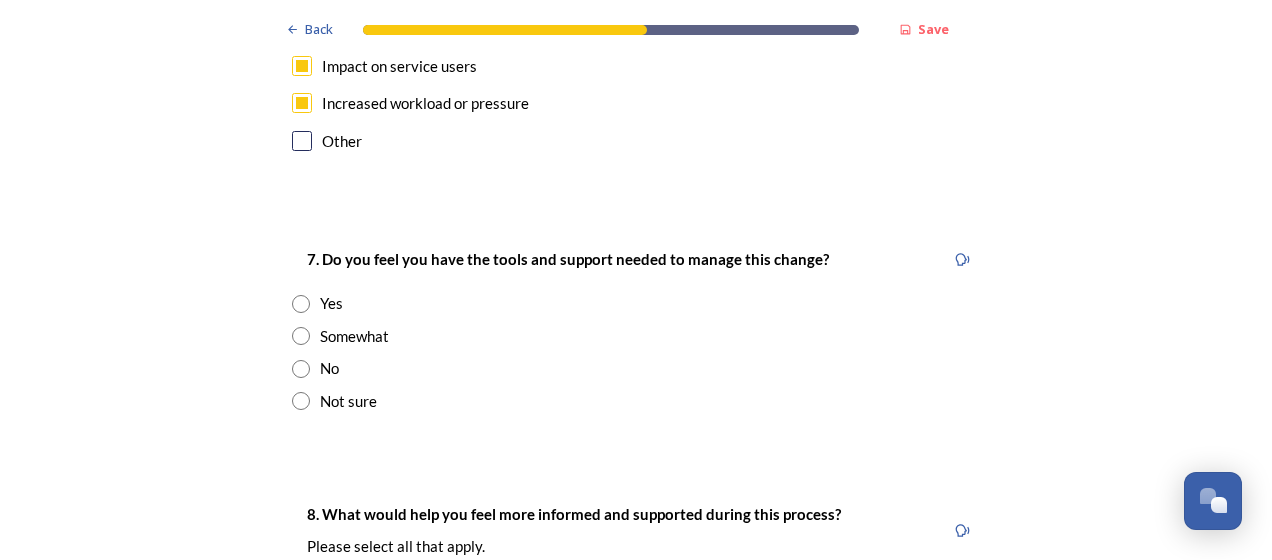scroll, scrollTop: 4210, scrollLeft: 0, axis: vertical 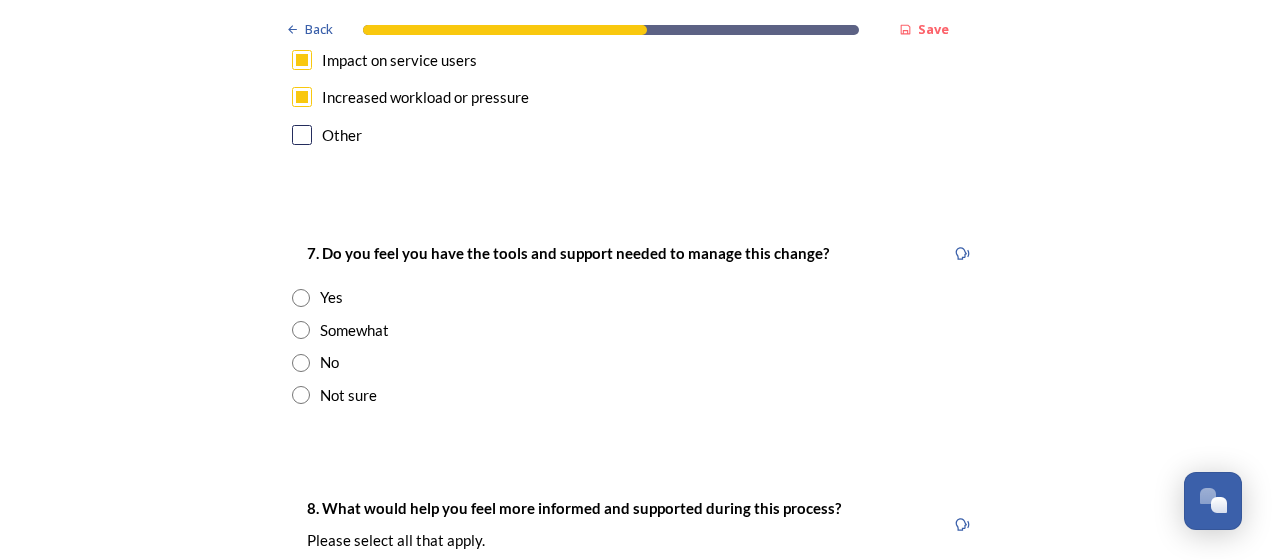 click on "No" at bounding box center (636, 362) 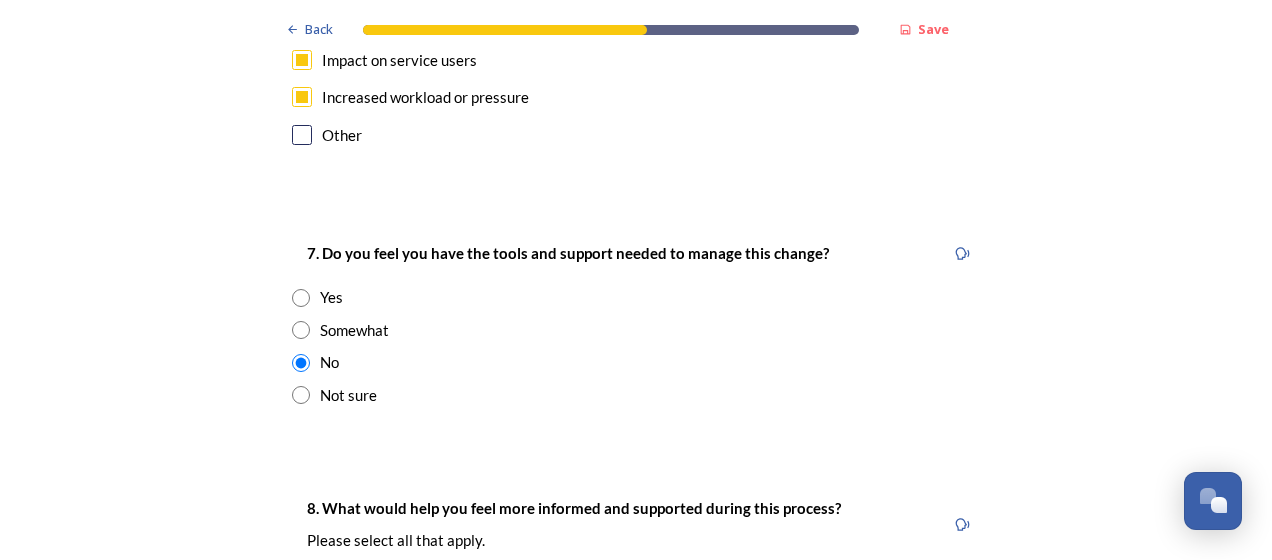 scroll, scrollTop: 4250, scrollLeft: 0, axis: vertical 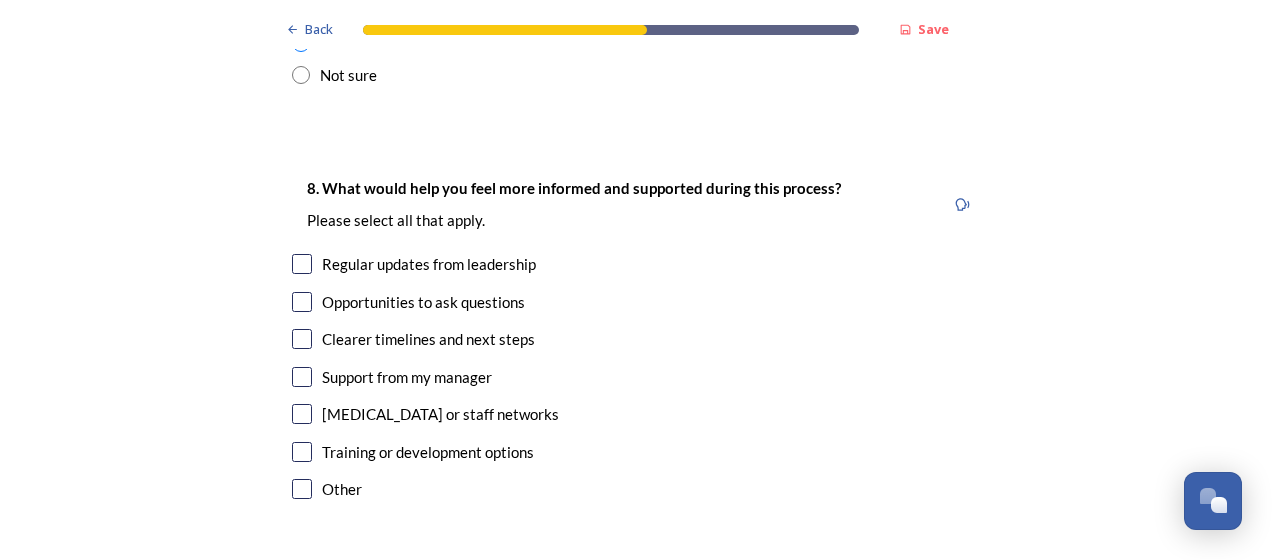 click at bounding box center (302, 339) 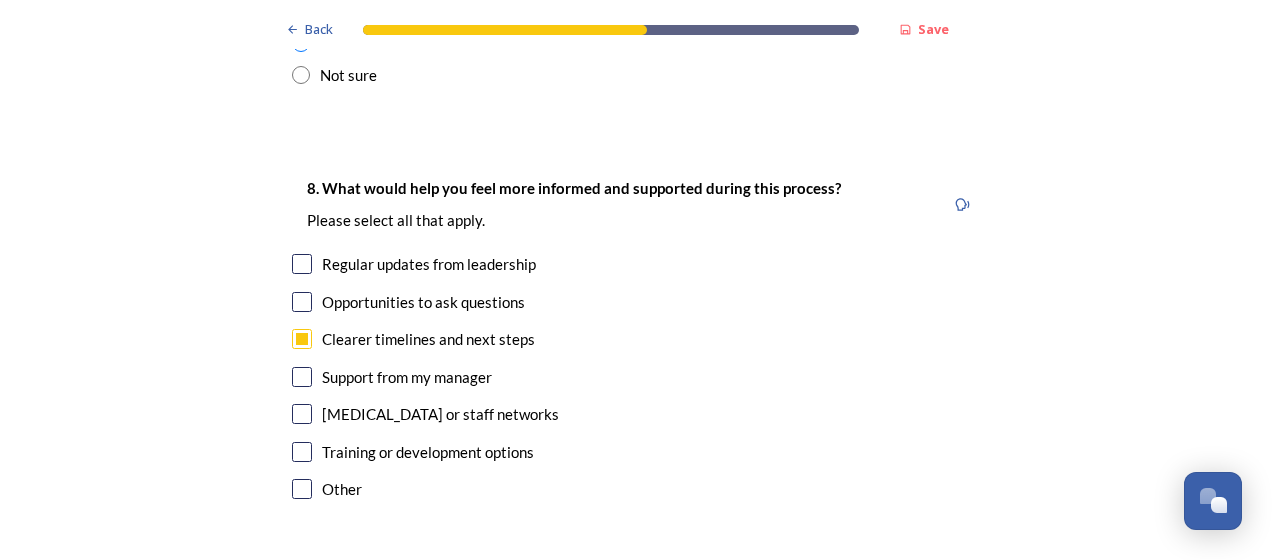 click at bounding box center [302, 264] 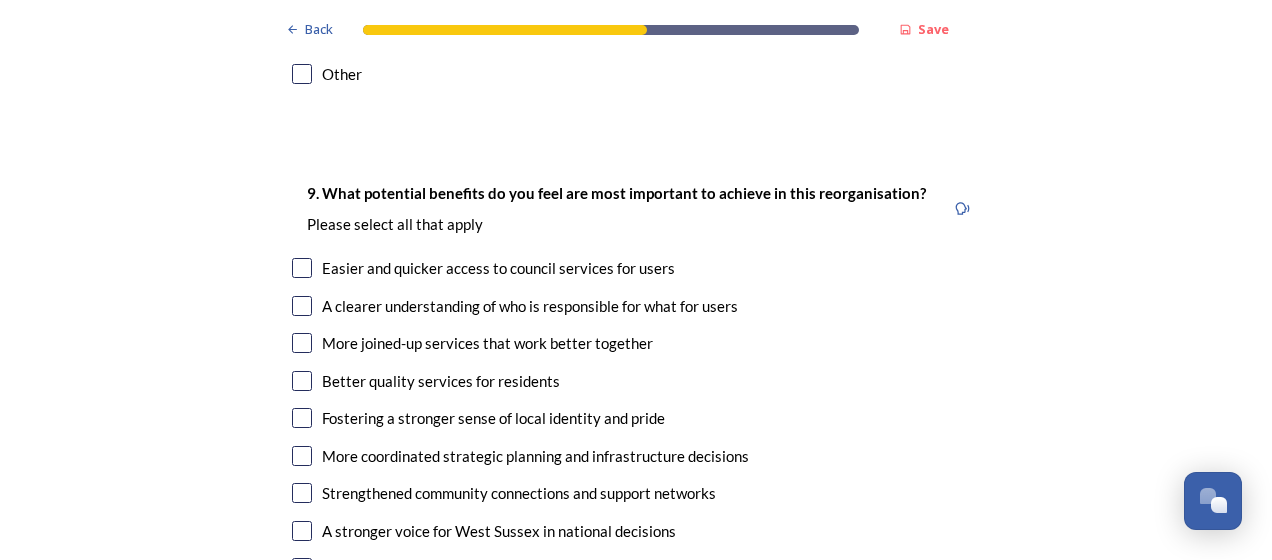 scroll, scrollTop: 4970, scrollLeft: 0, axis: vertical 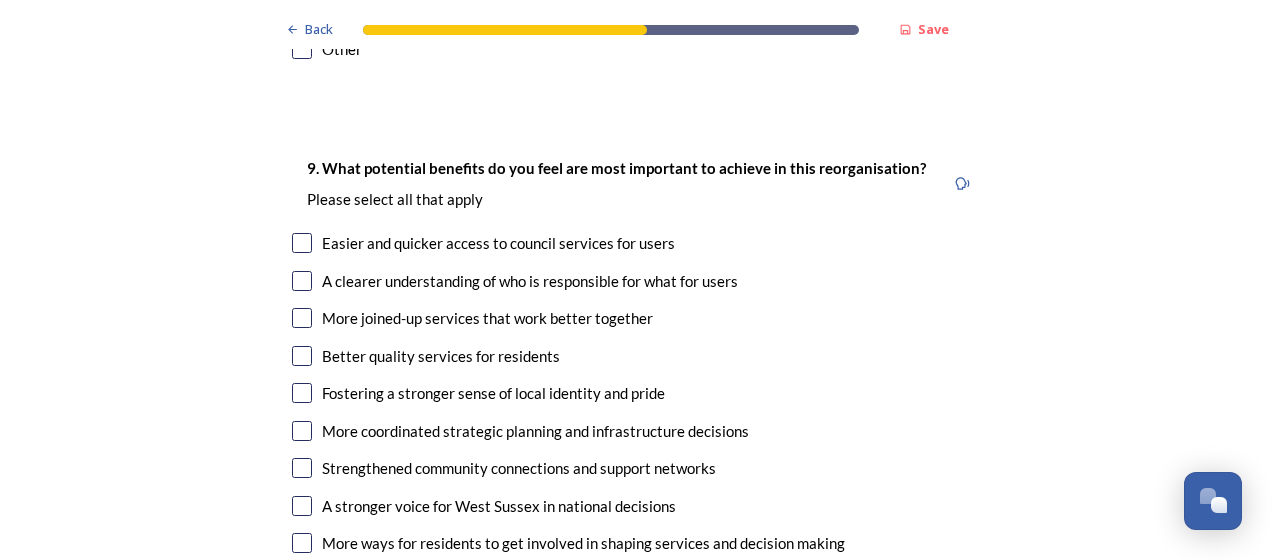 click at bounding box center [302, 281] 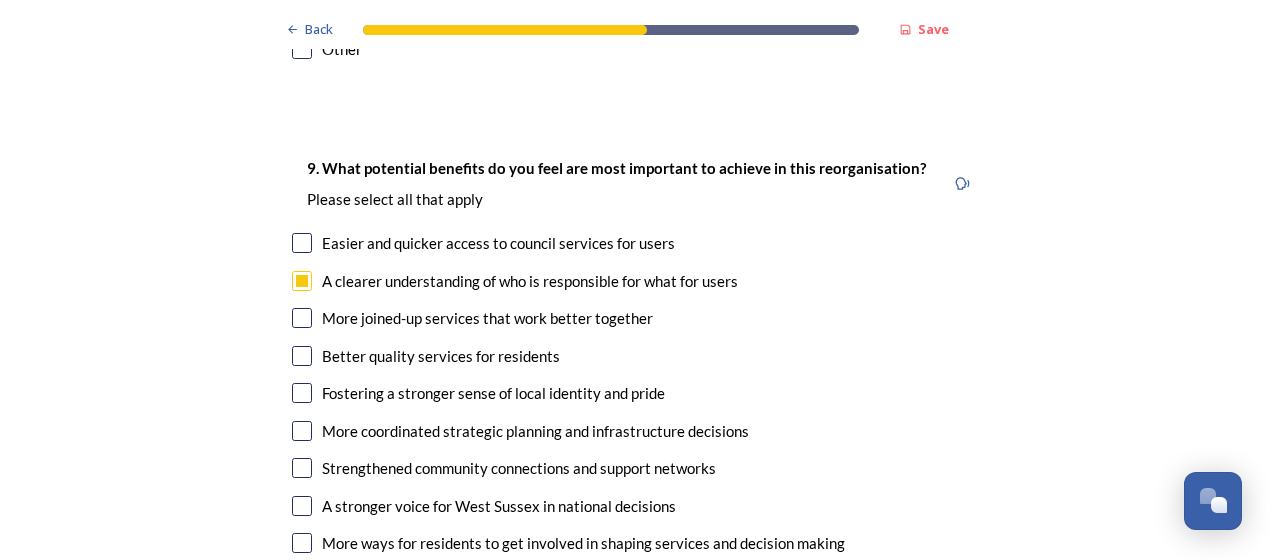 click at bounding box center (302, 318) 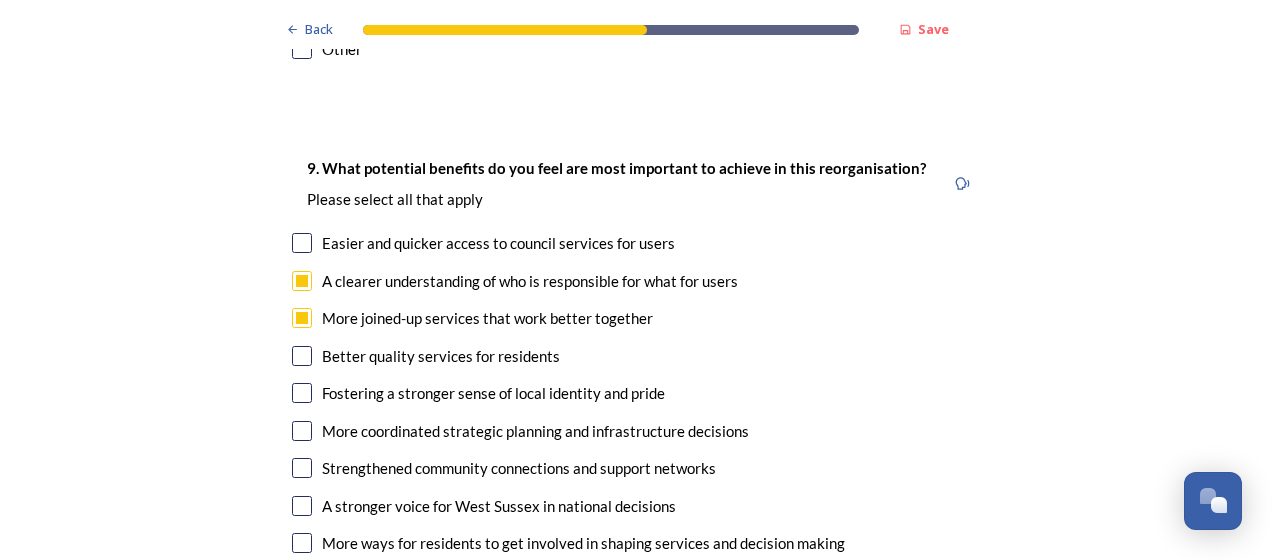 click at bounding box center (302, 543) 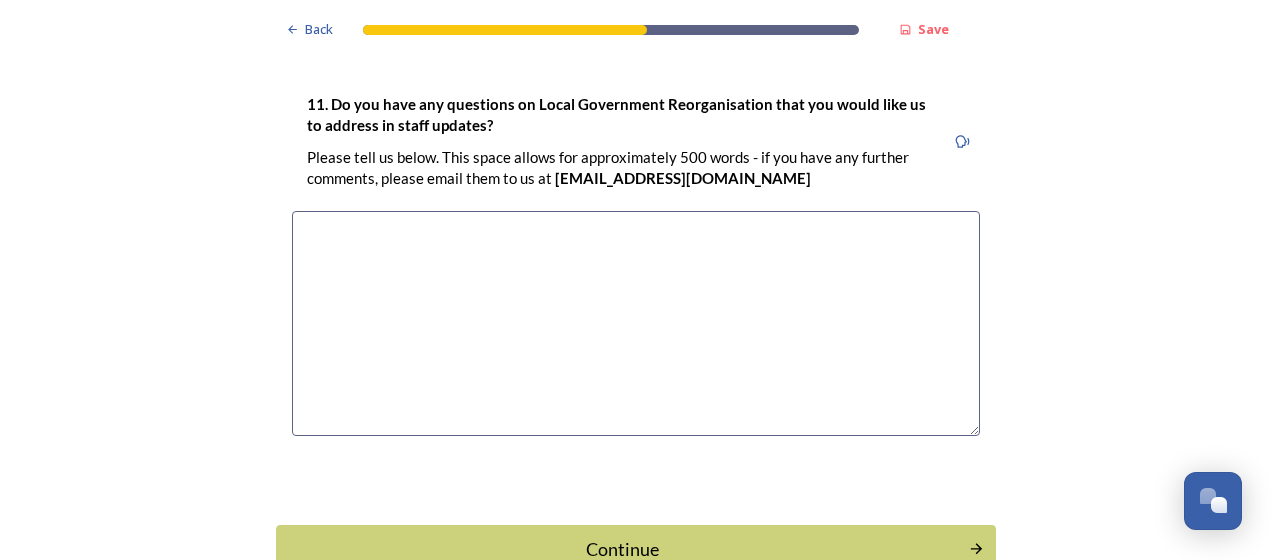 scroll, scrollTop: 6152, scrollLeft: 0, axis: vertical 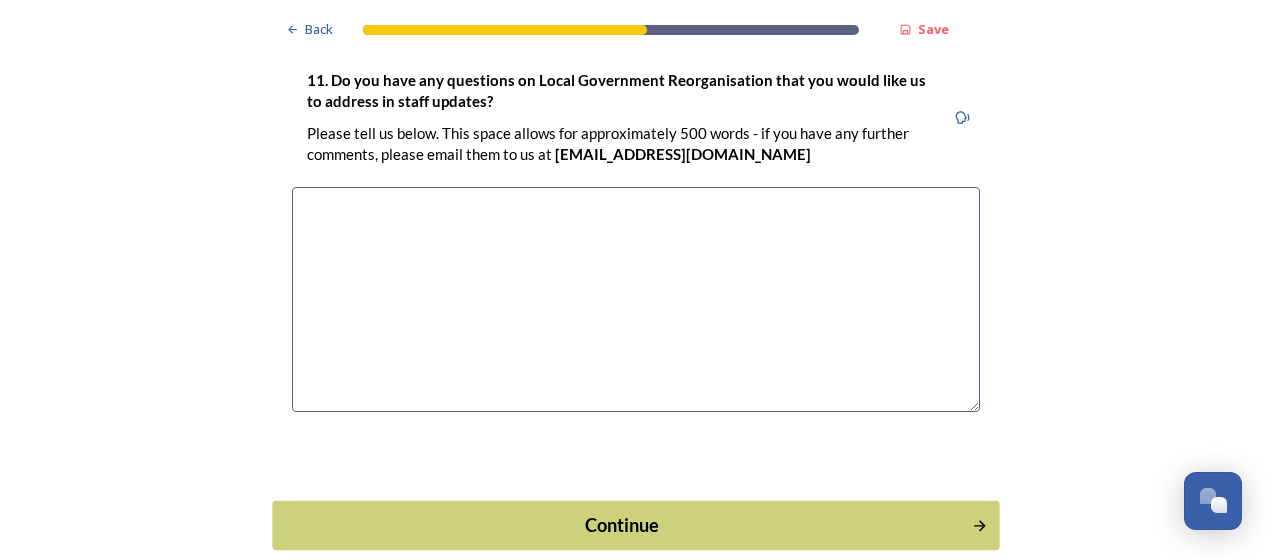 click on "Continue" at bounding box center [622, 524] 